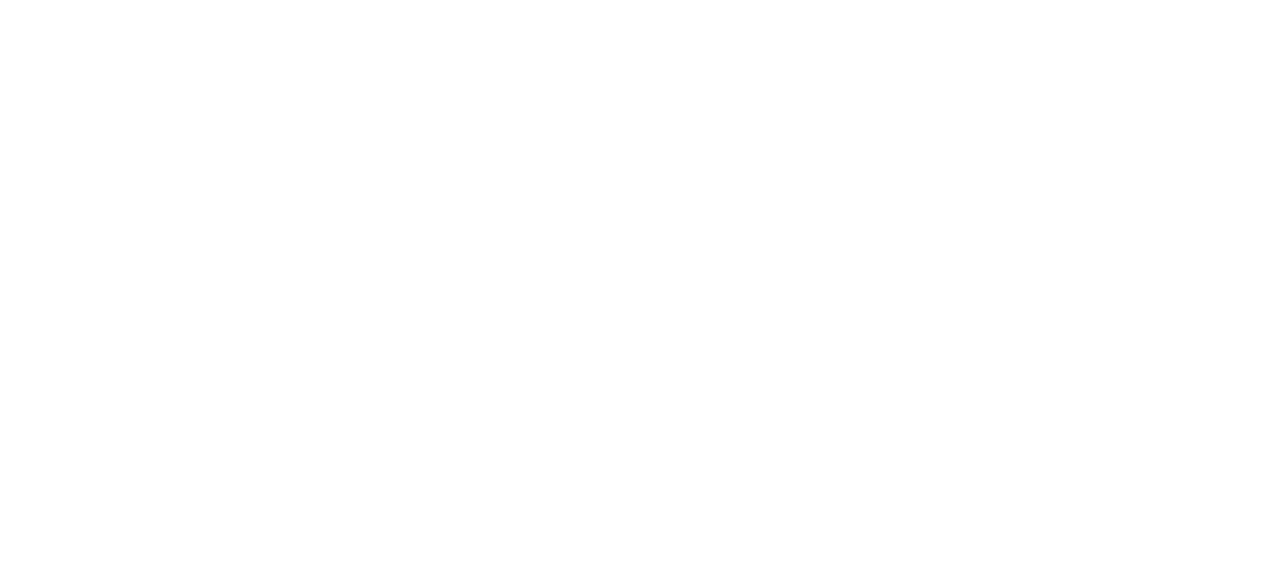 scroll, scrollTop: 0, scrollLeft: 0, axis: both 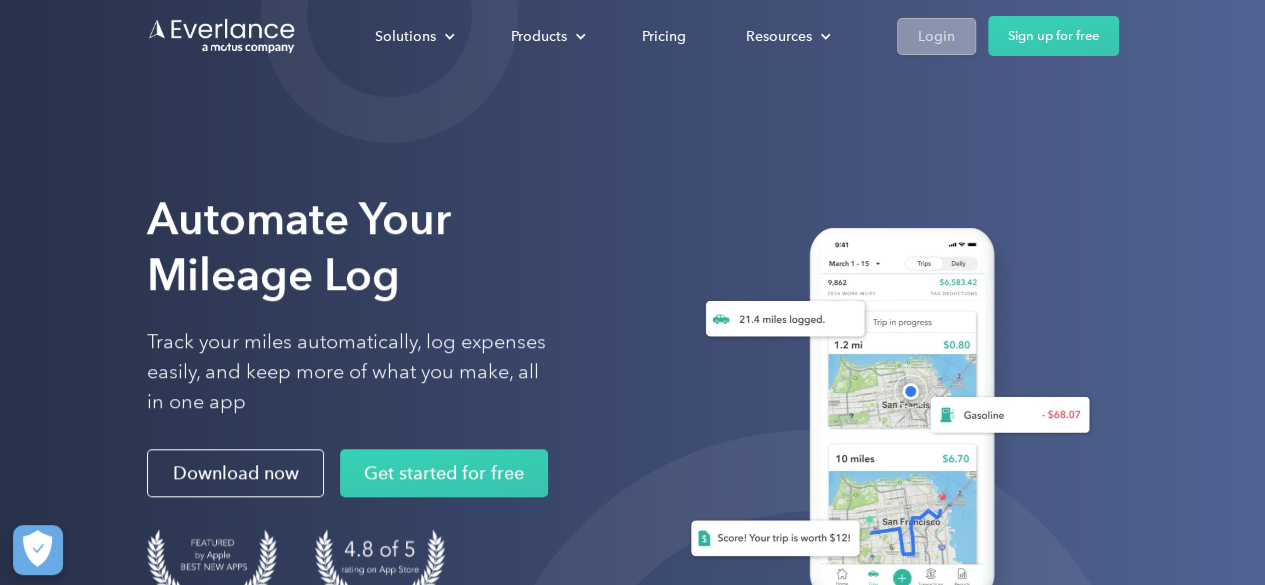click on "Login" at bounding box center [936, 36] 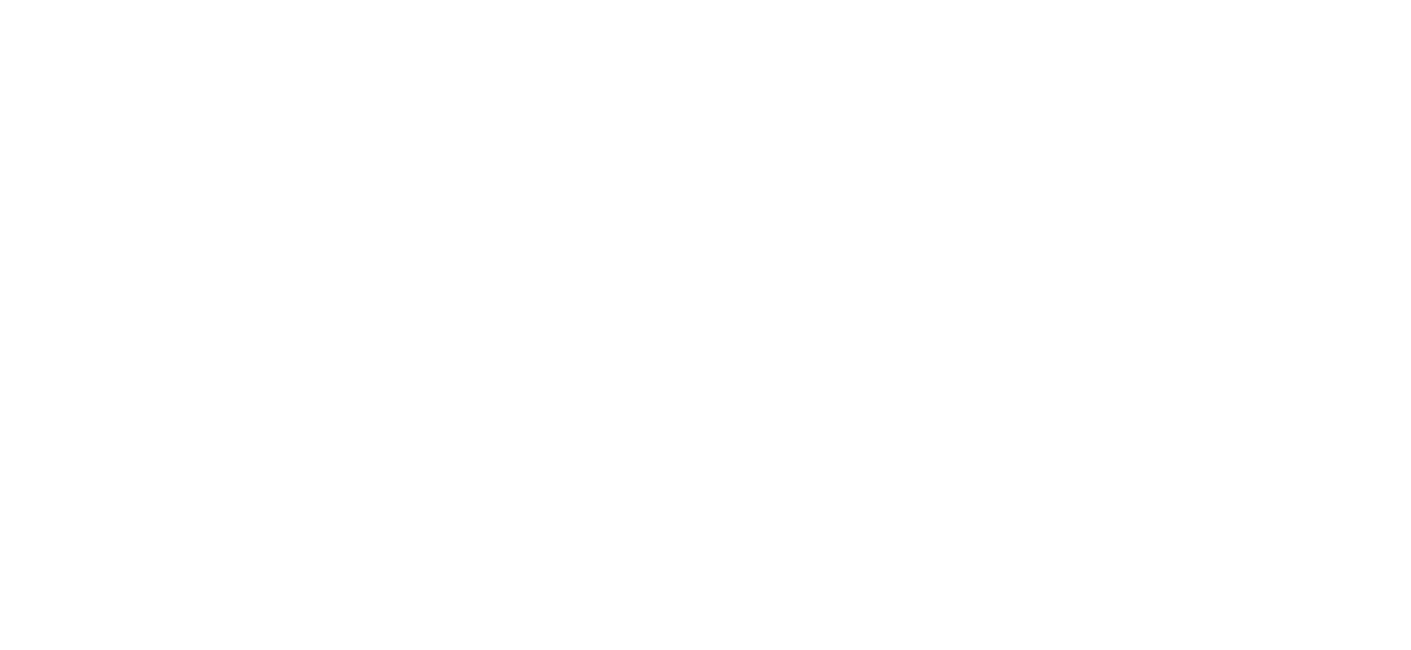scroll, scrollTop: 0, scrollLeft: 0, axis: both 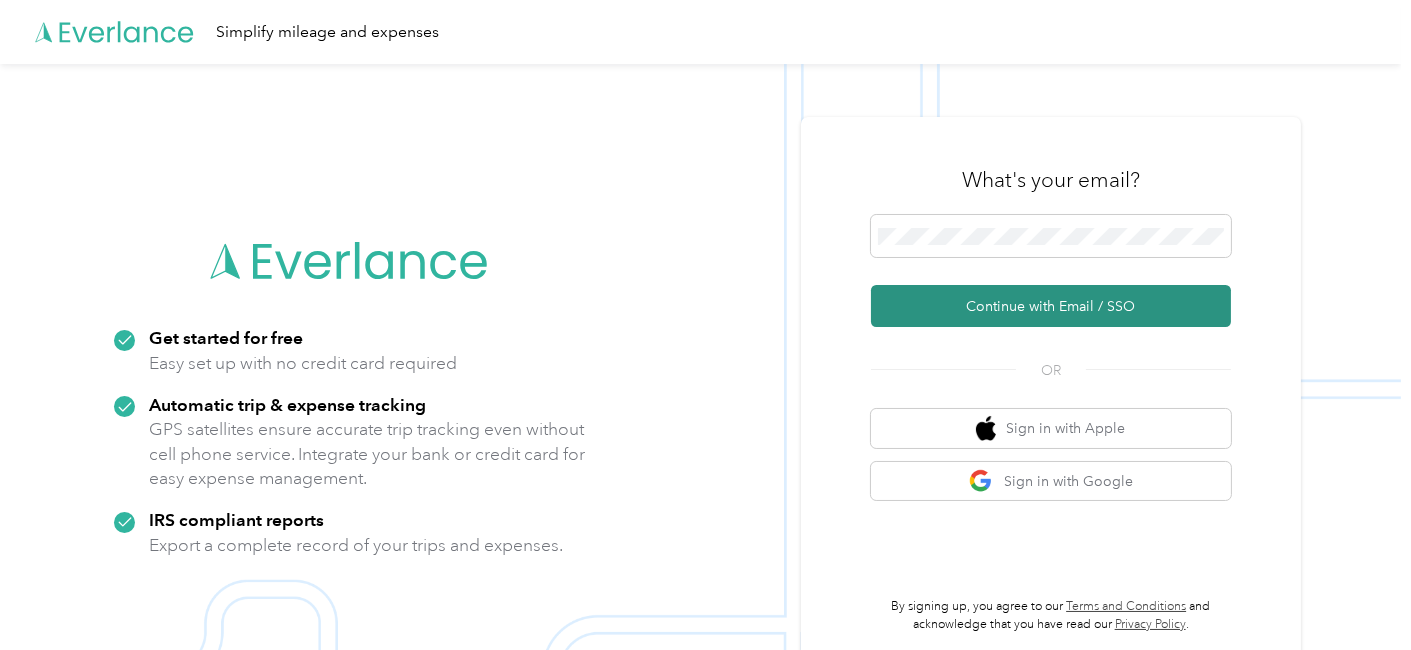 click on "Continue with Email / SSO" at bounding box center [1051, 306] 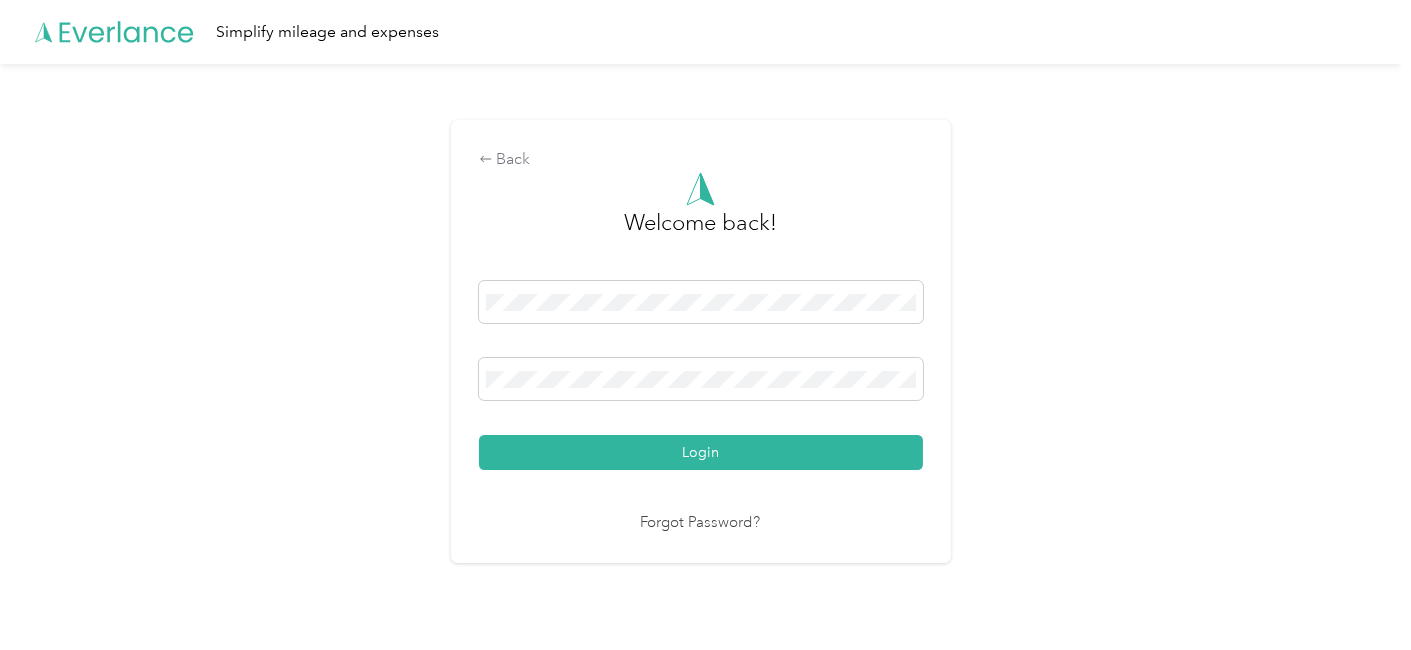 click on "Login" at bounding box center [701, 452] 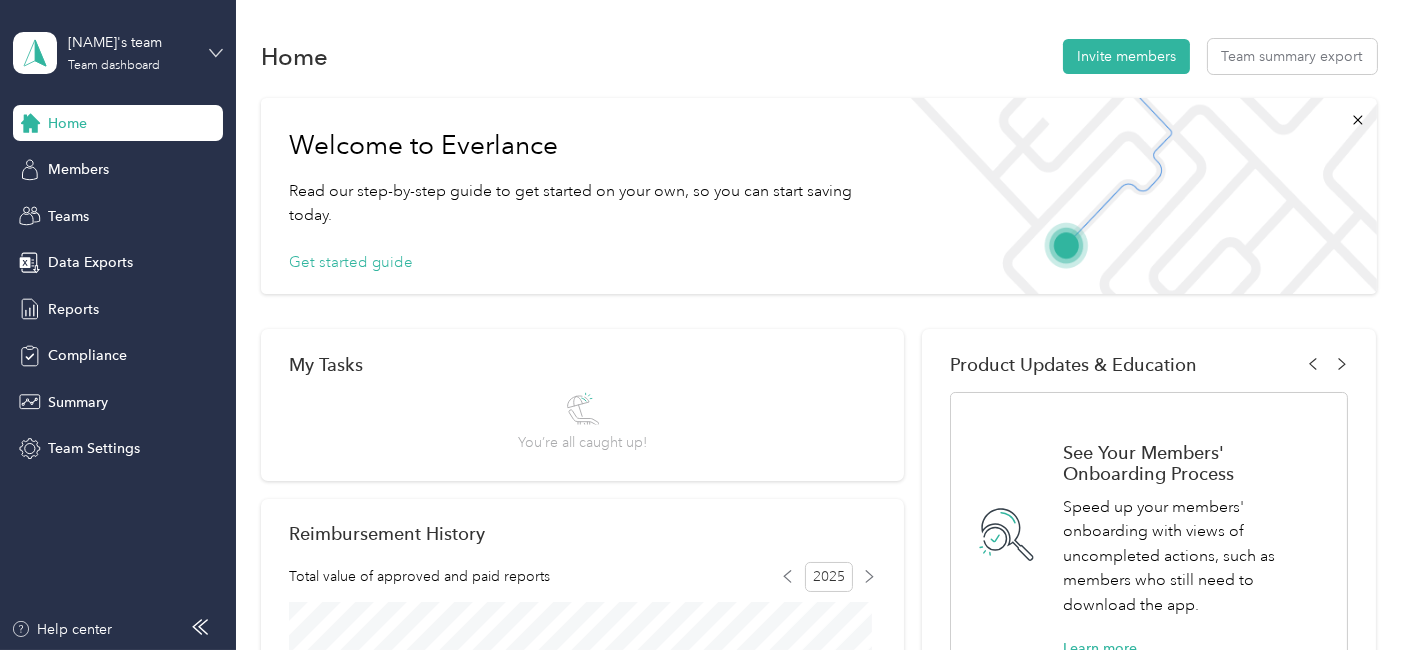 click 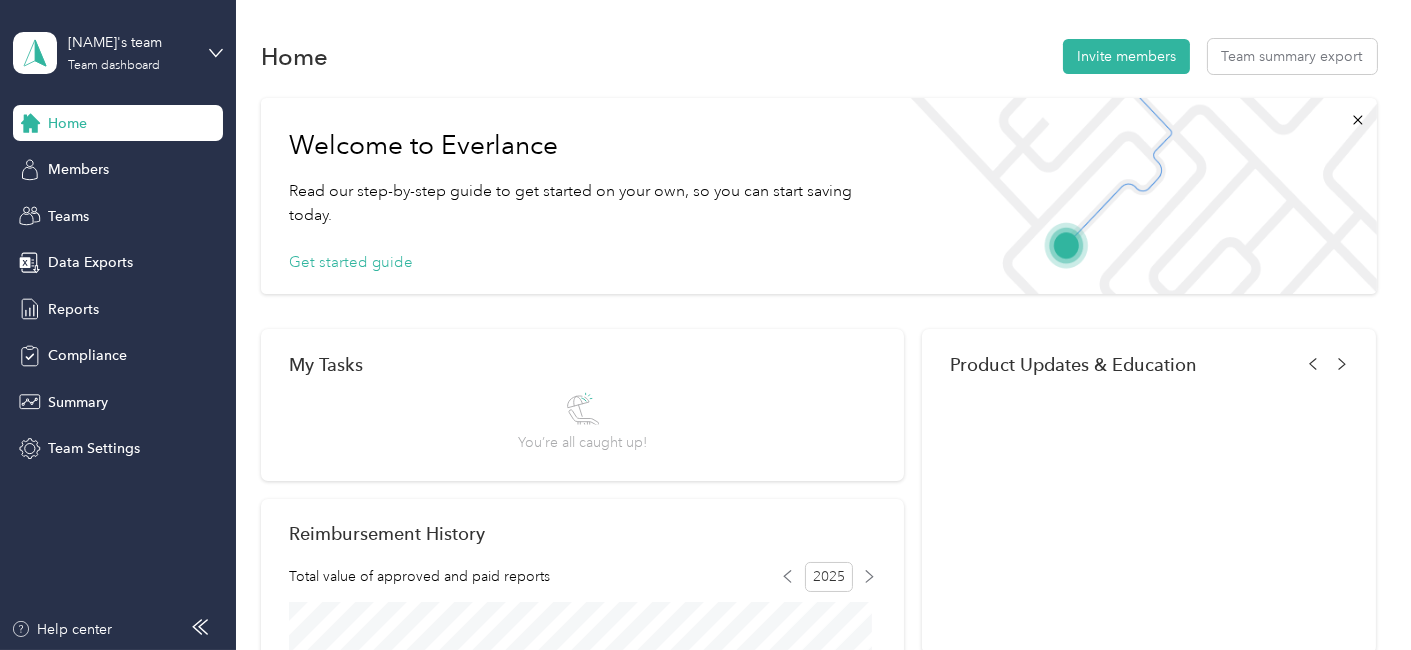 click on "Personal dashboard" at bounding box center (94, 209) 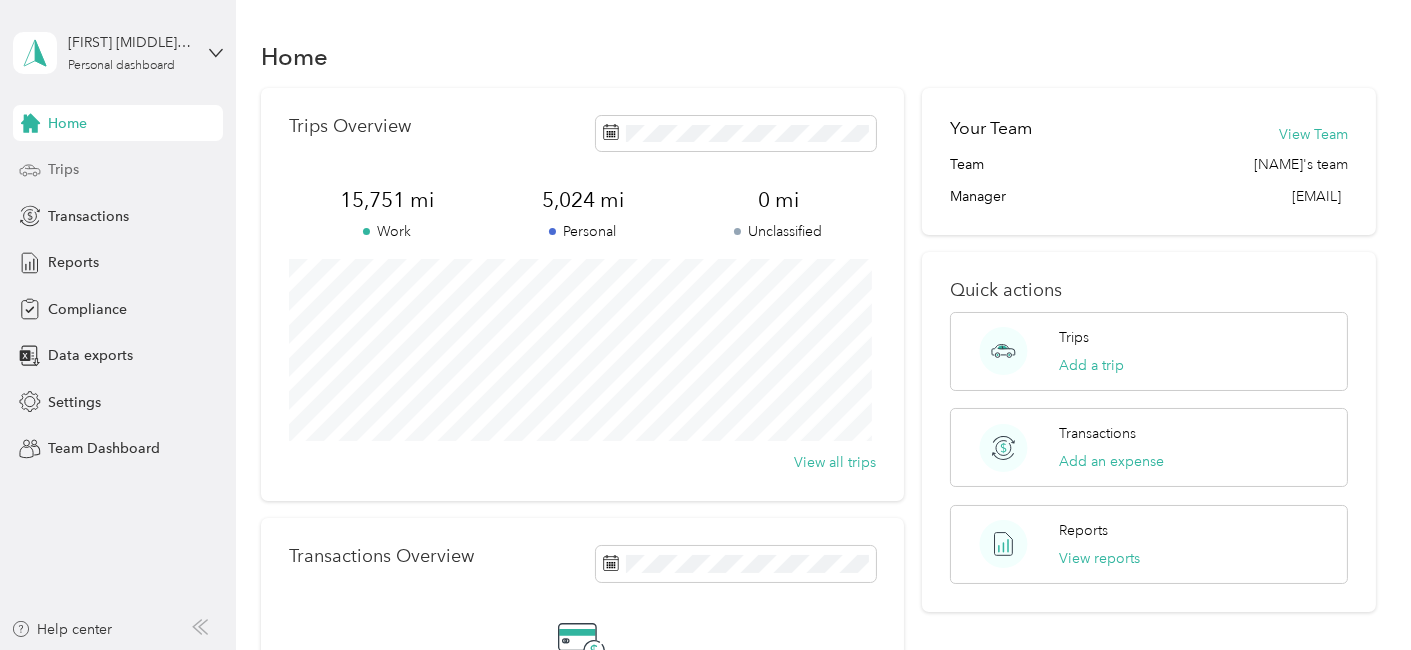 click on "Trips" at bounding box center (63, 169) 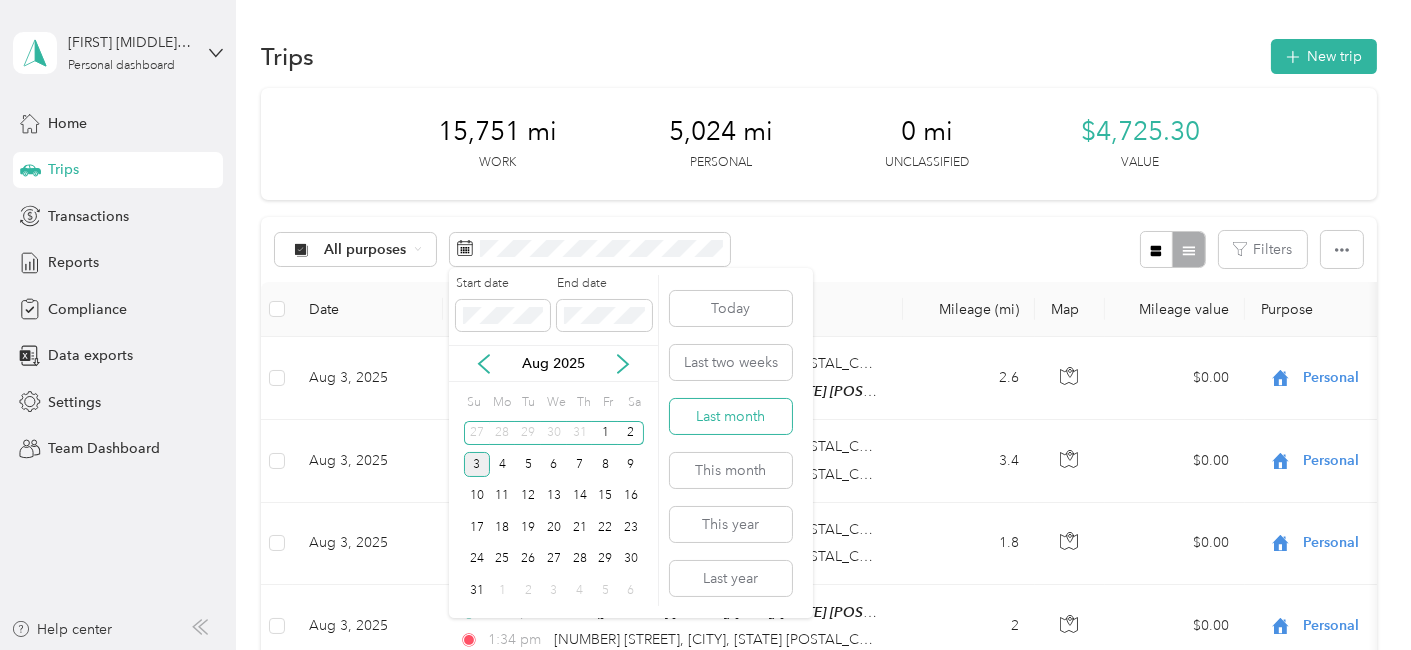 click on "Last month" at bounding box center [731, 416] 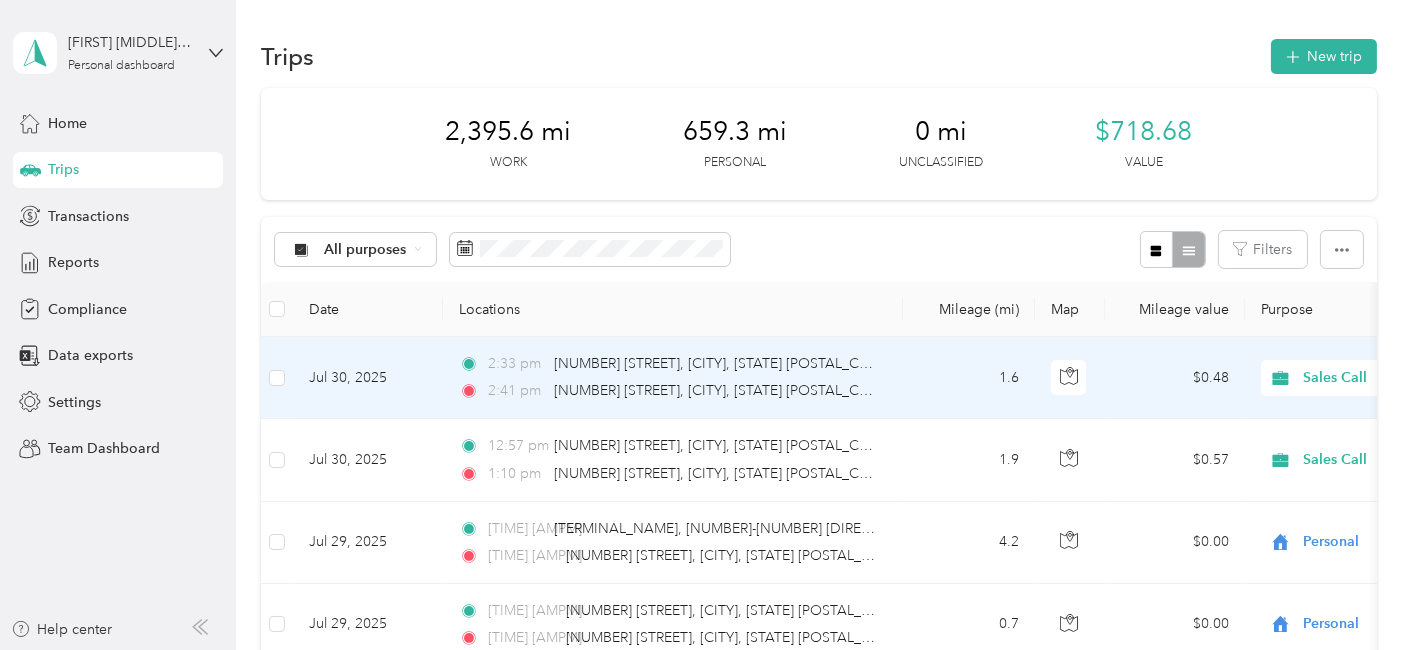 click on "Sales Call" at bounding box center (1394, 378) 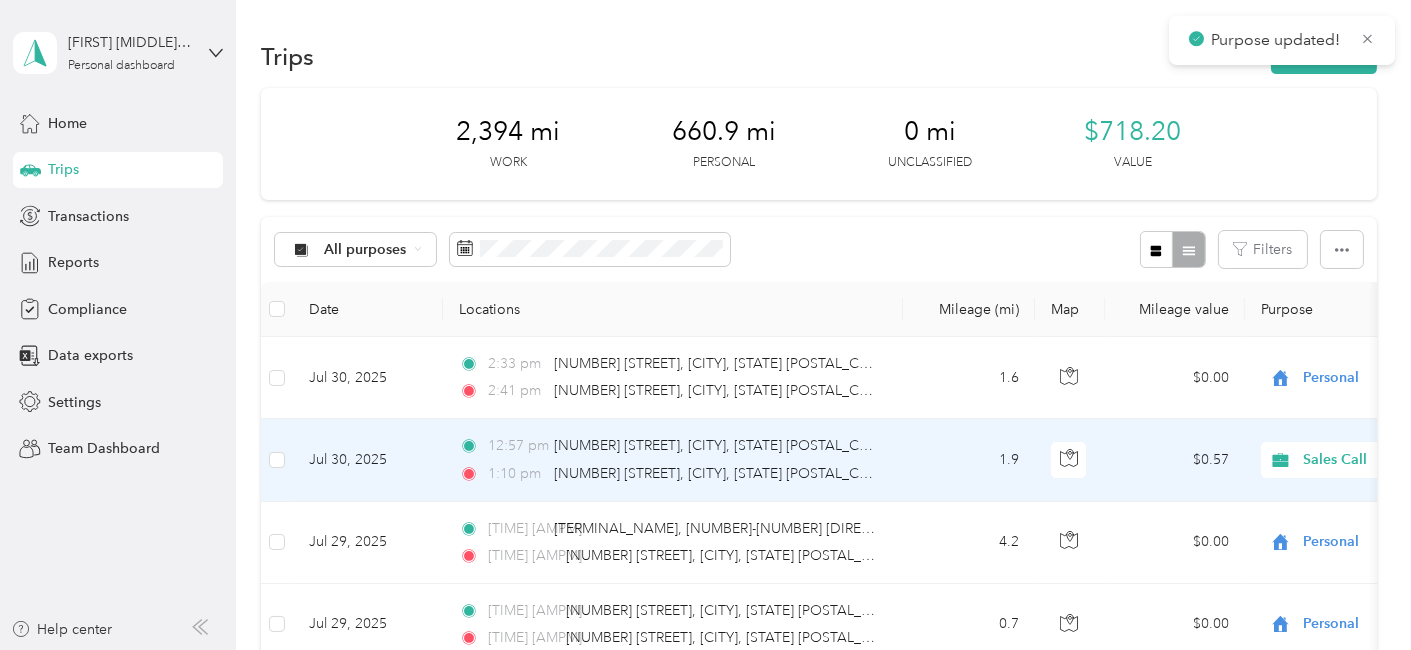 click on "Sales Call" at bounding box center (1394, 460) 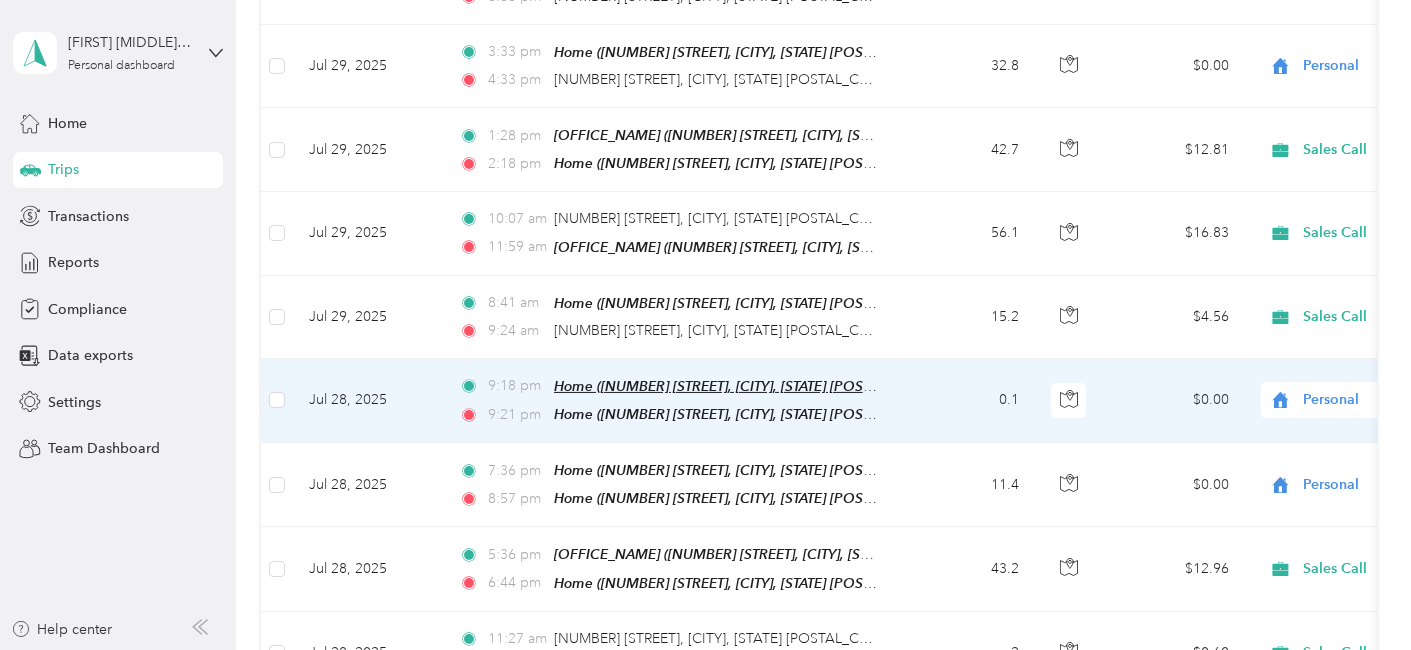 scroll, scrollTop: 1111, scrollLeft: 0, axis: vertical 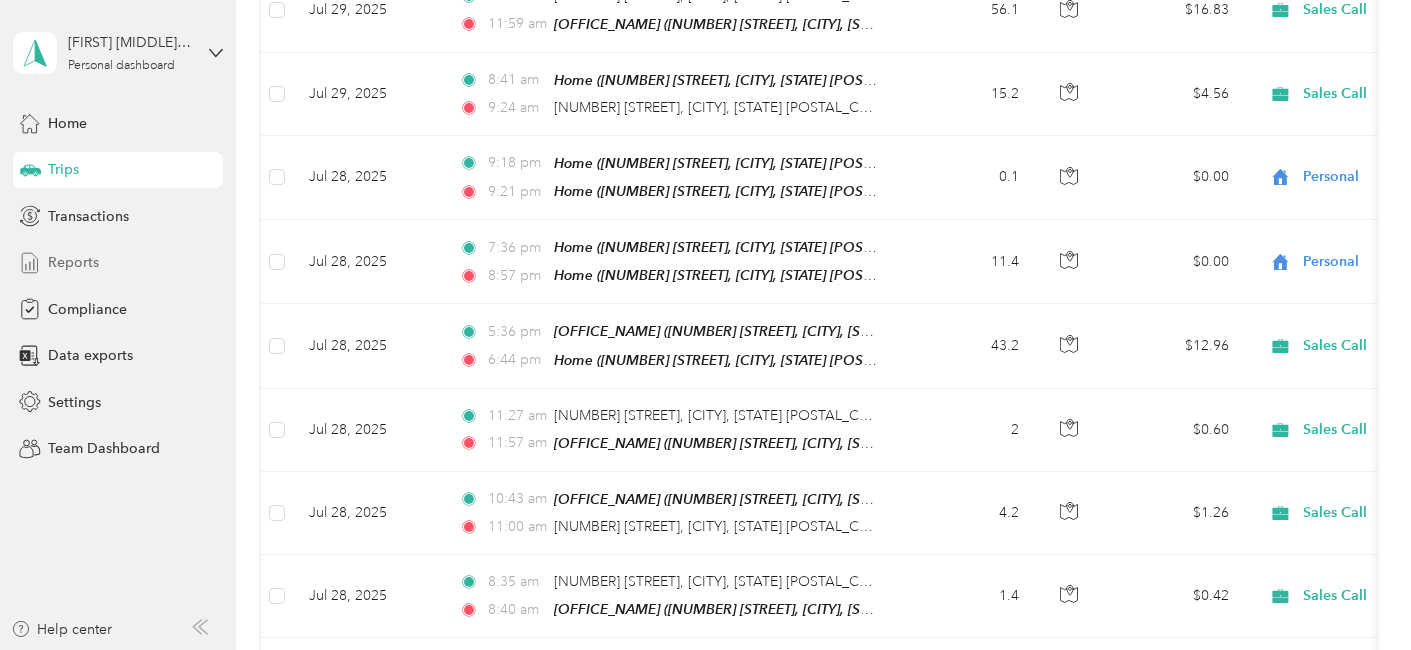 click on "Reports" at bounding box center (118, 263) 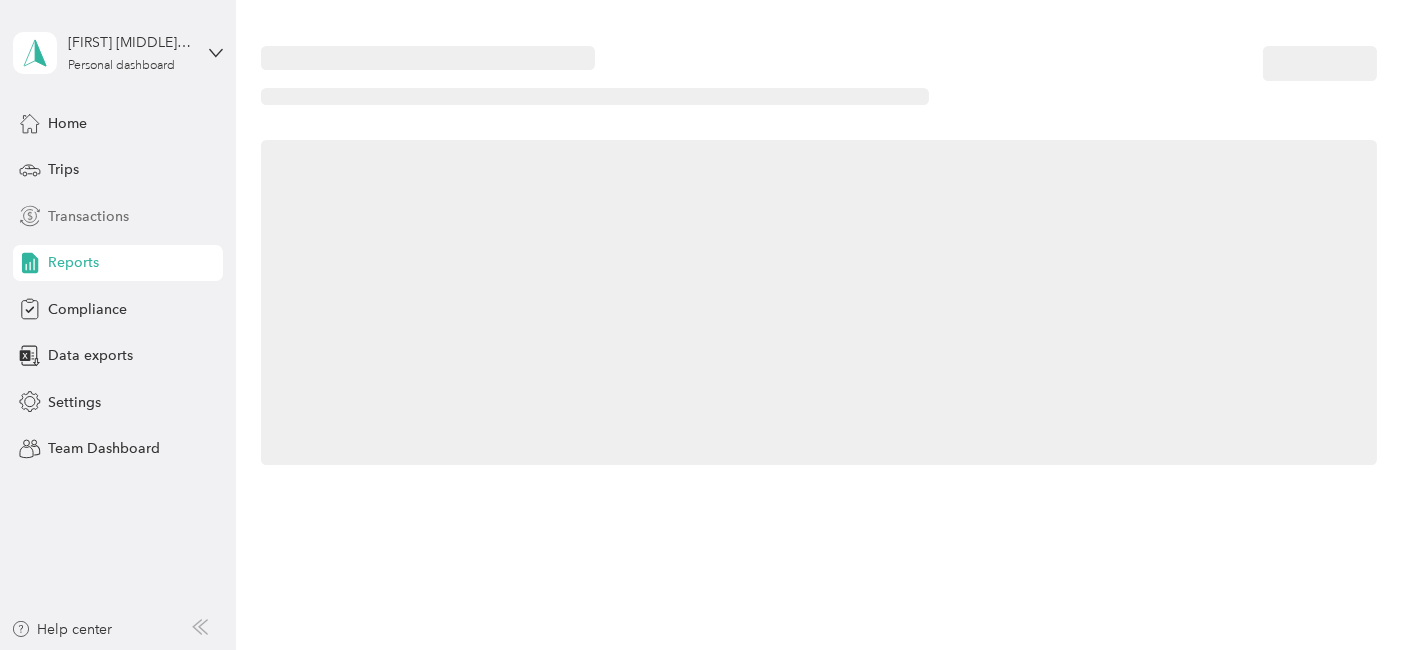 scroll, scrollTop: 0, scrollLeft: 0, axis: both 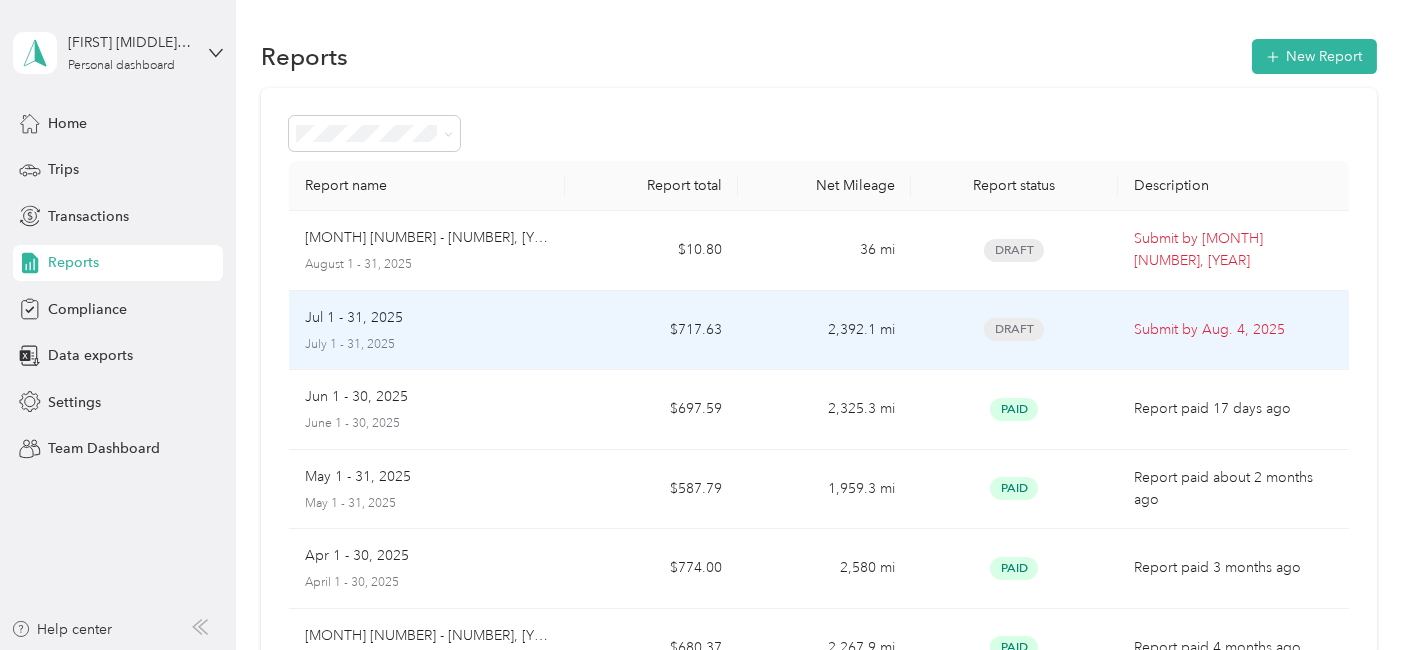 click on "Jul 1 - 31, 2025" at bounding box center (354, 318) 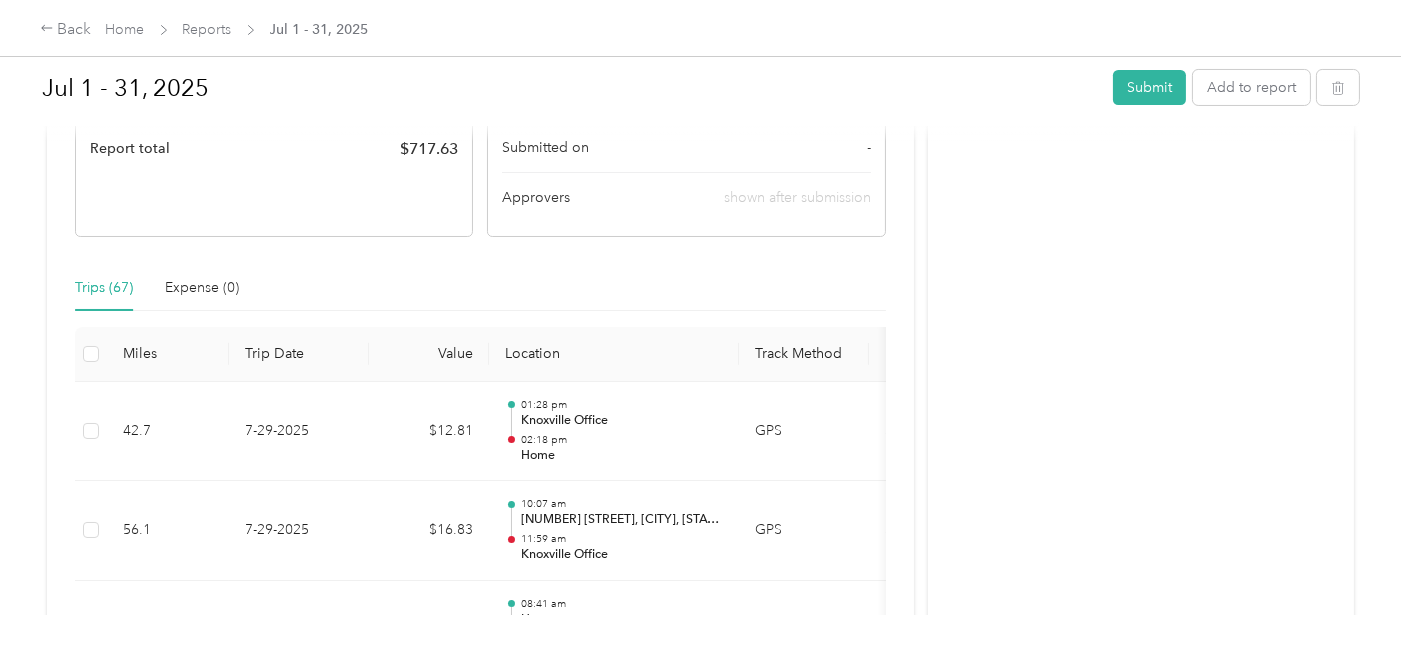 scroll, scrollTop: 0, scrollLeft: 0, axis: both 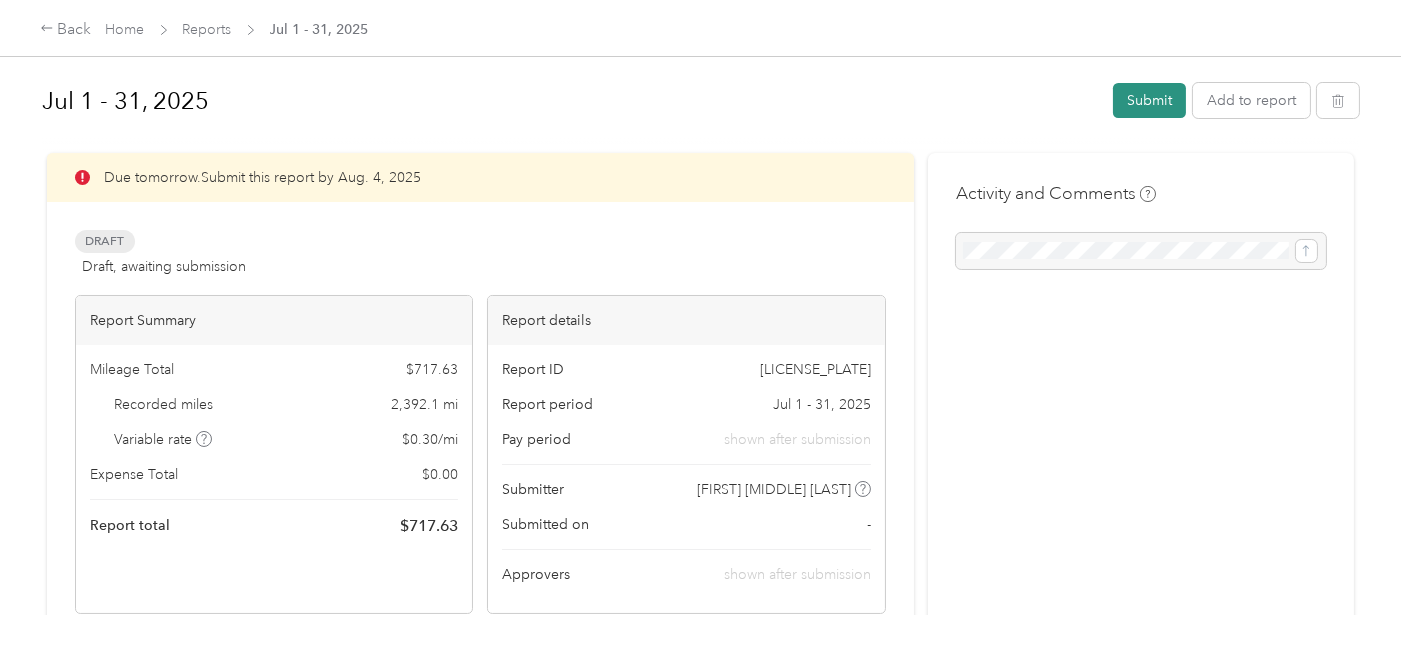 click on "Submit" at bounding box center [1149, 100] 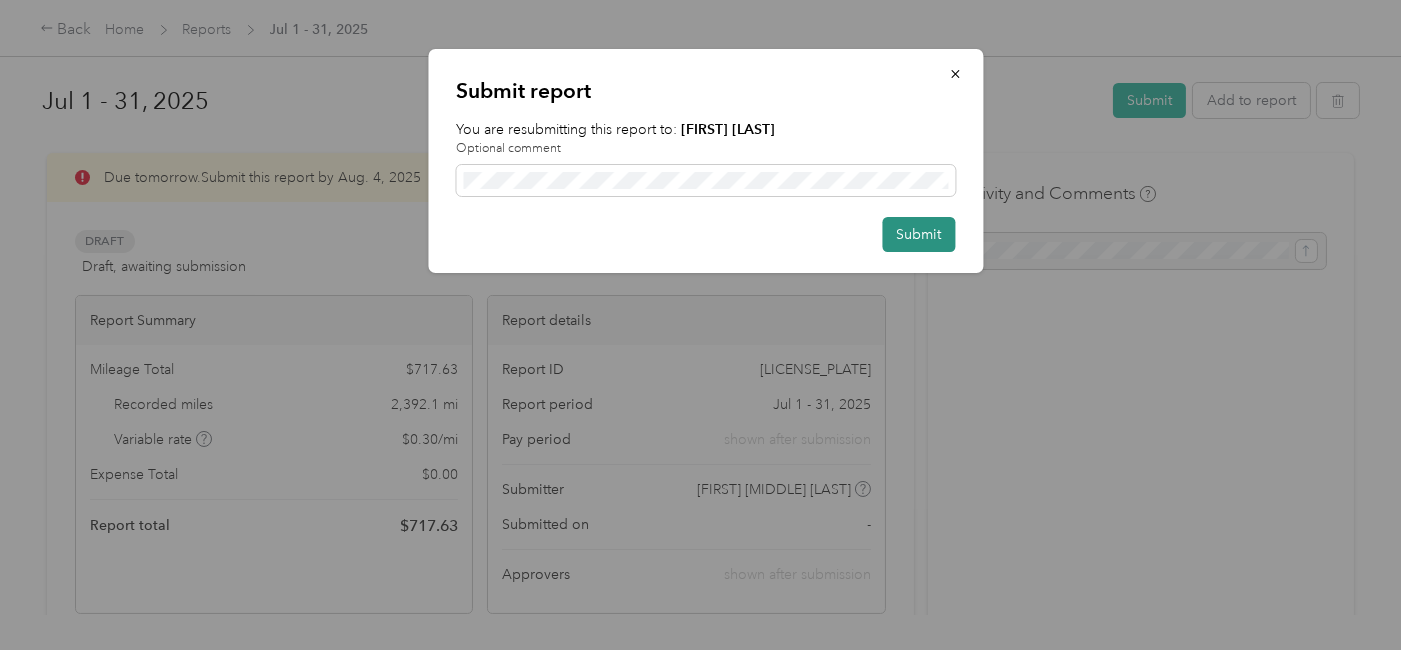 click on "Submit" at bounding box center (918, 234) 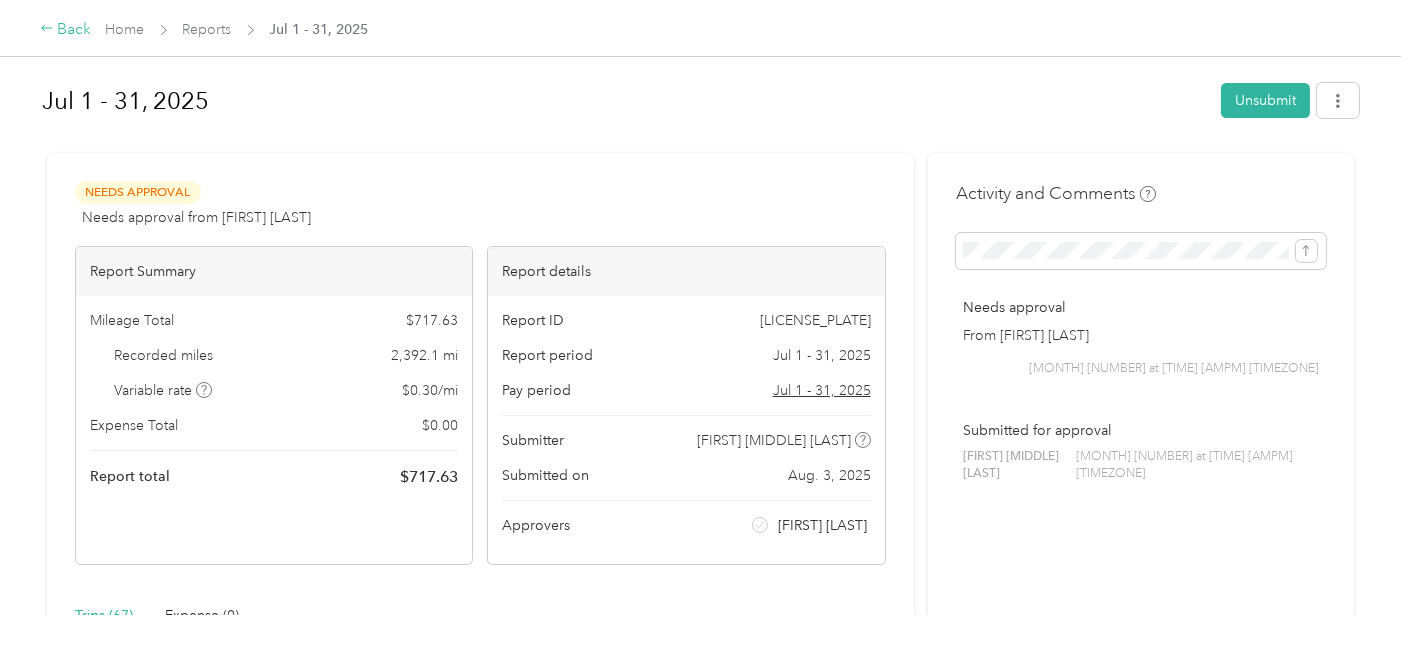 click 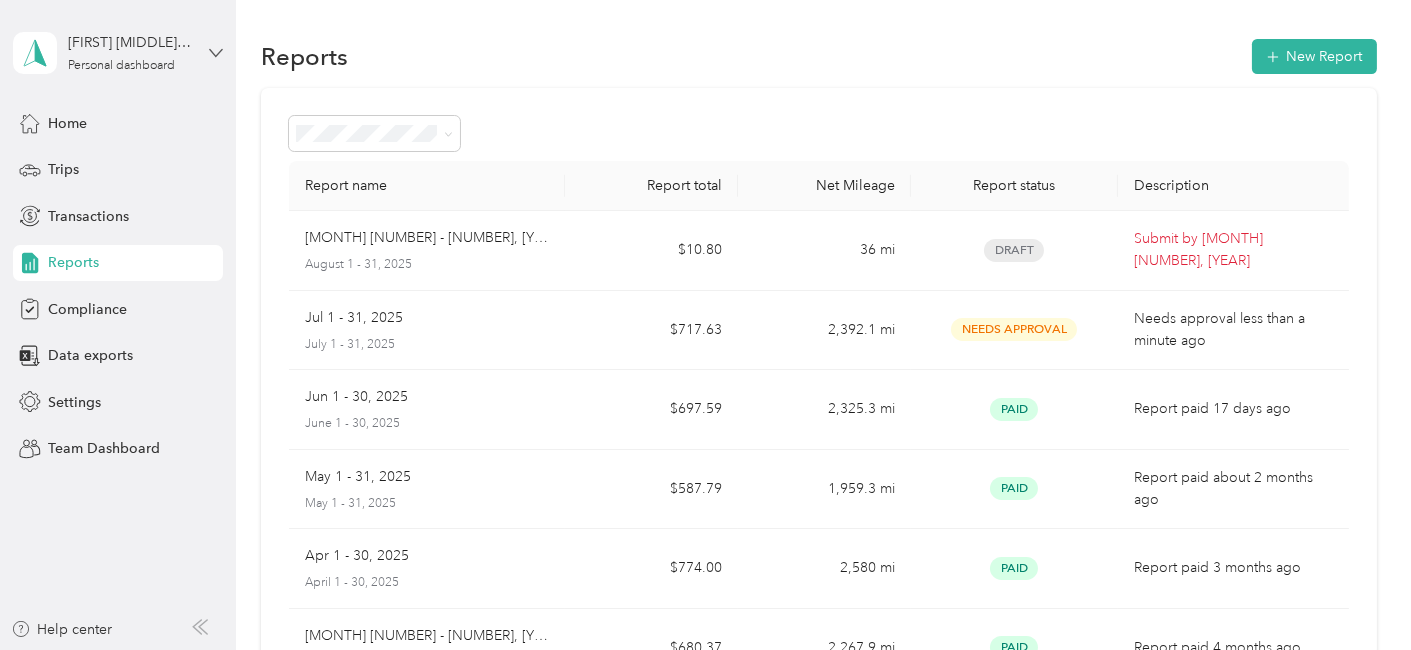 click 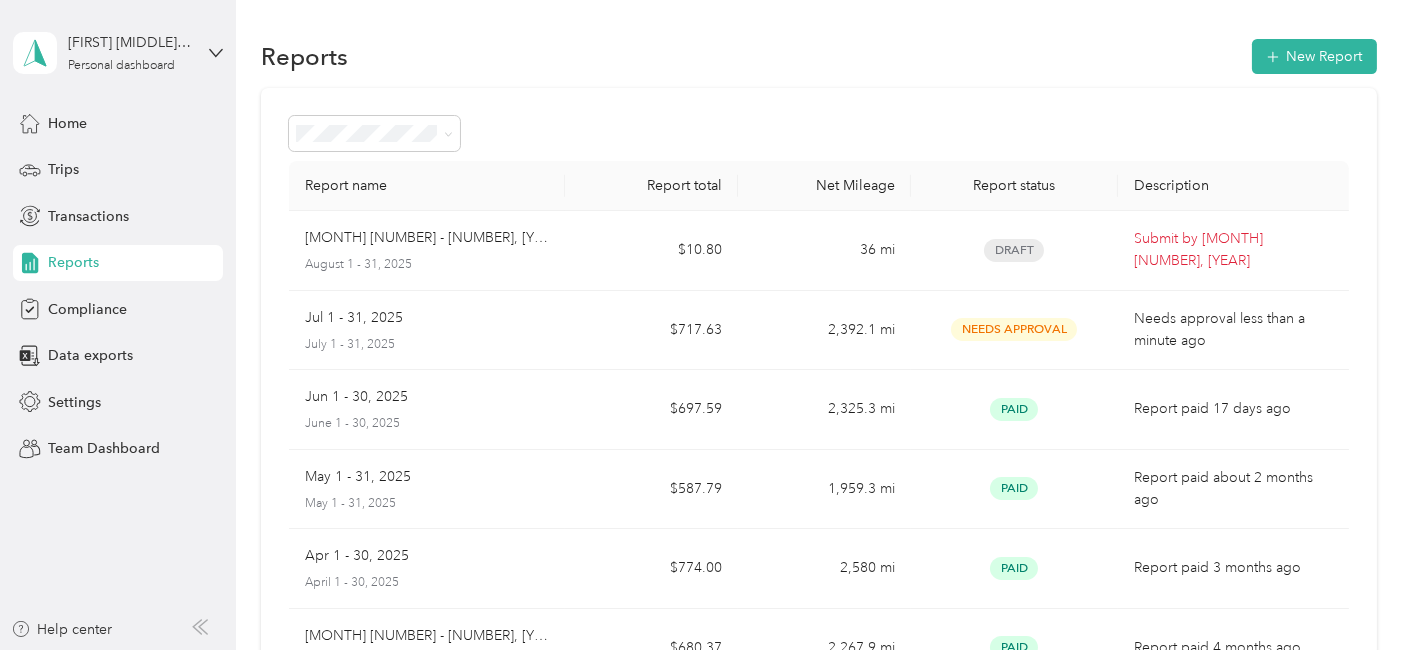 click on "Team dashboard" at bounding box center (84, 163) 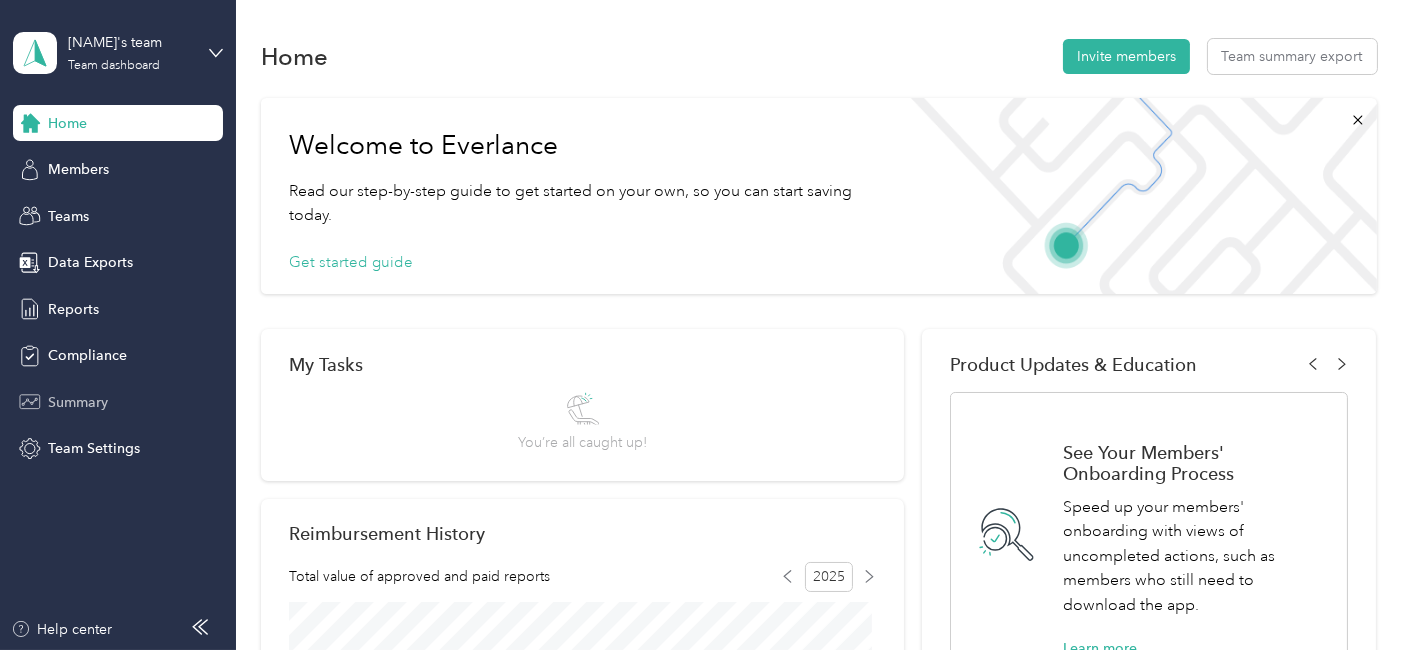 click on "Summary" at bounding box center (78, 402) 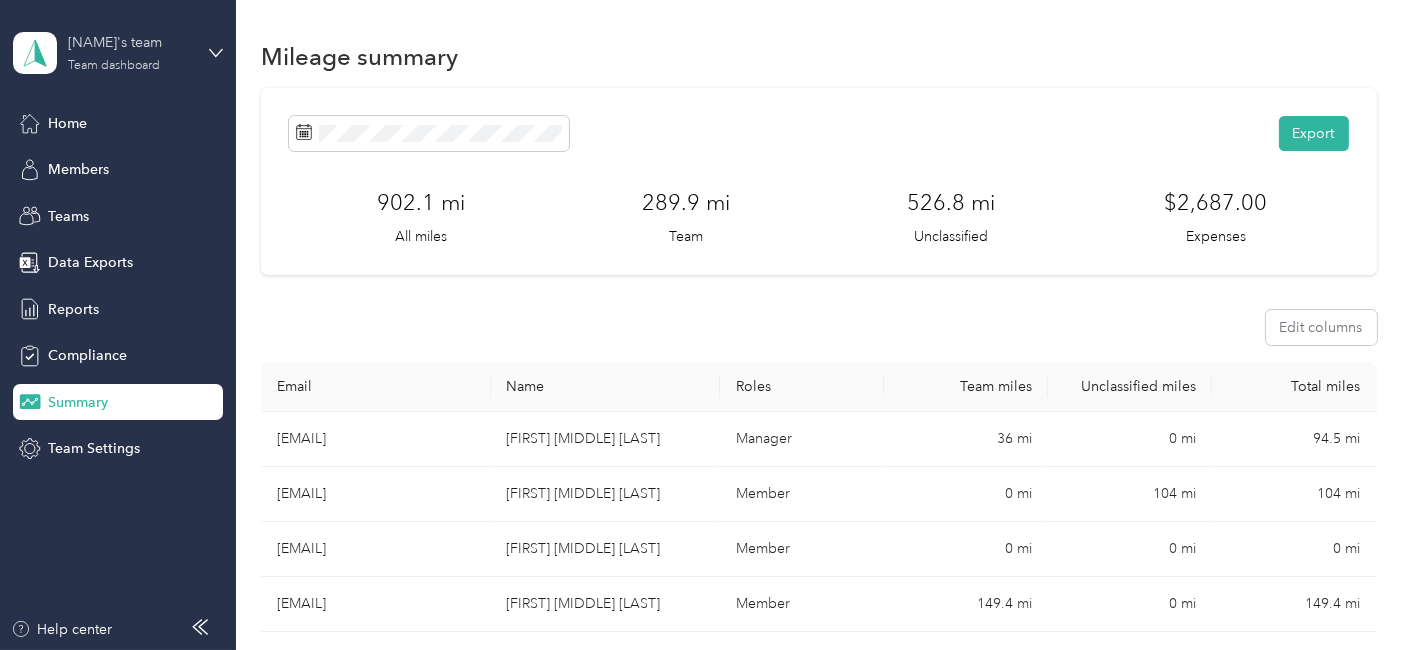 click on "[NAME]'s team" at bounding box center (130, 42) 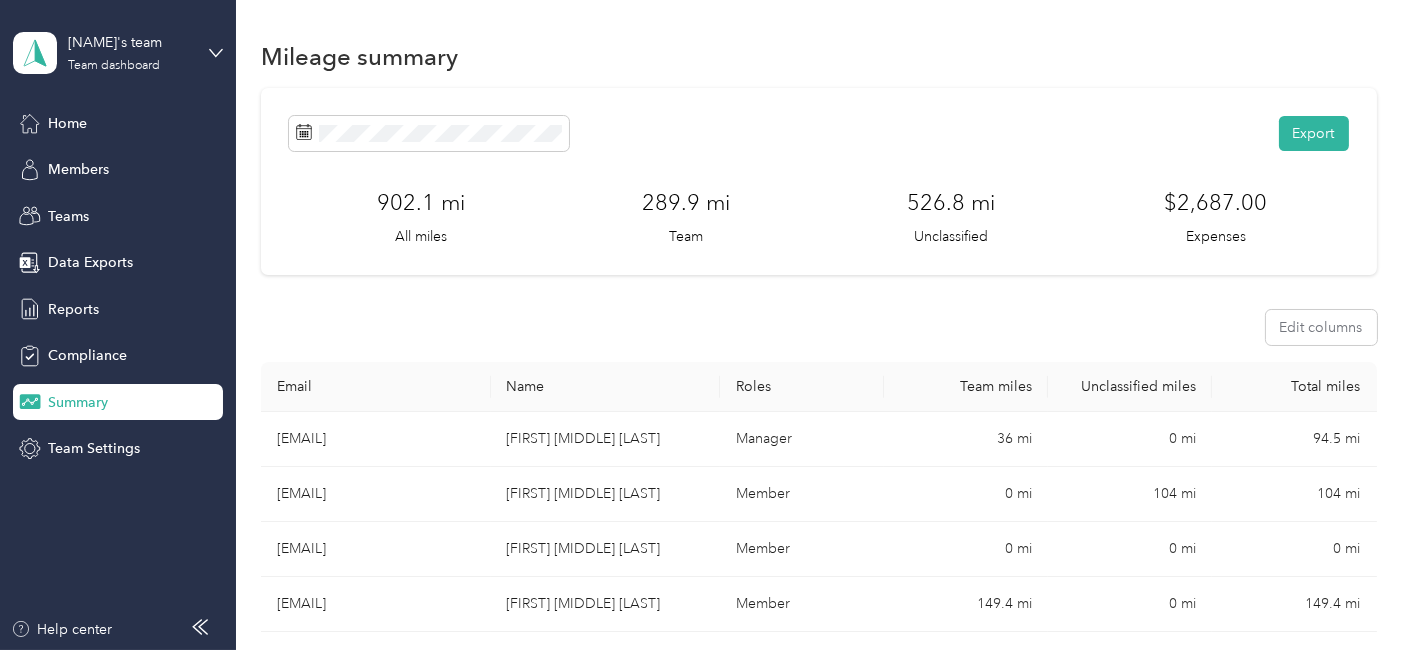 drag, startPoint x: 78, startPoint y: 209, endPoint x: 82, endPoint y: 195, distance: 14.56022 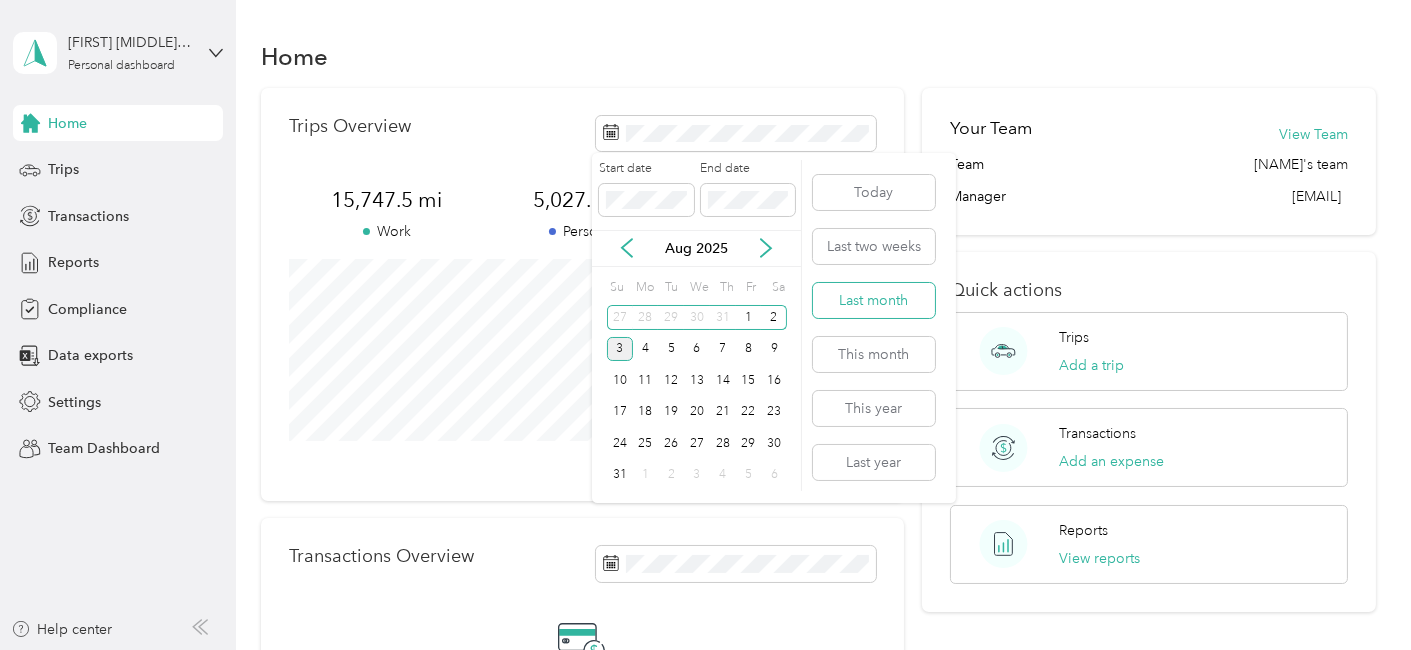click on "Last month" at bounding box center (874, 300) 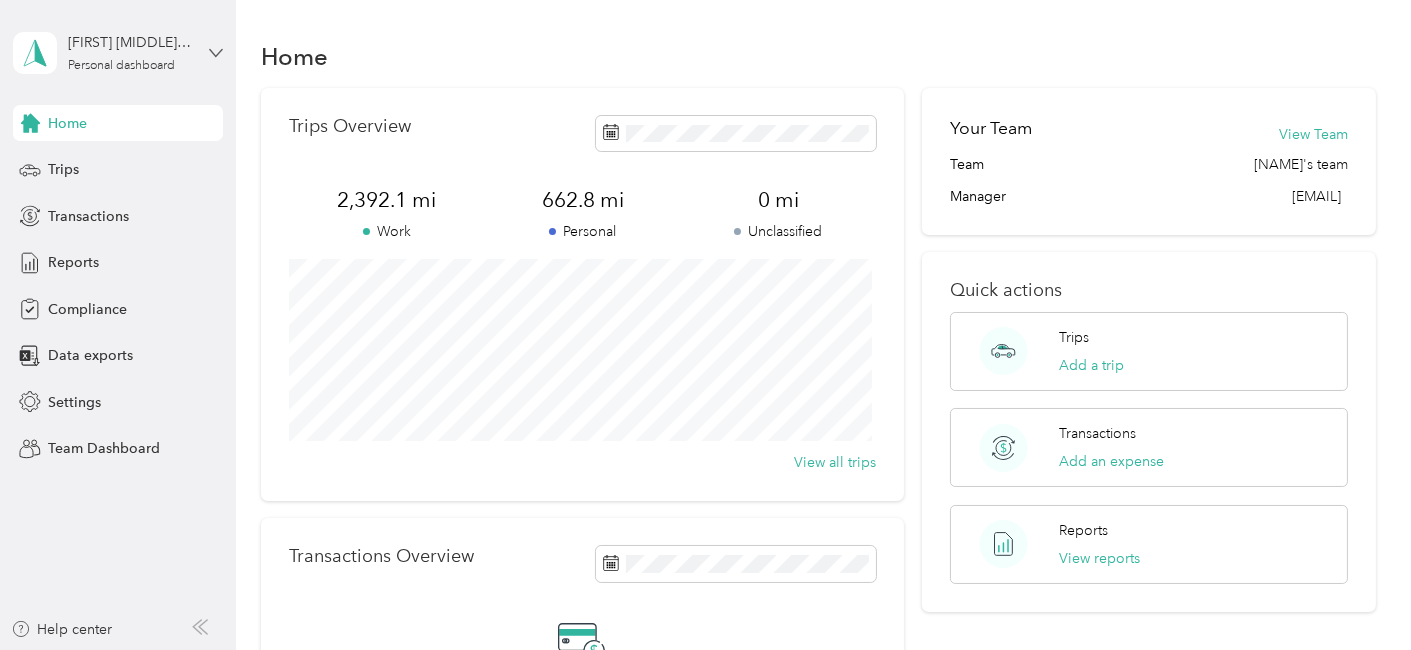 click 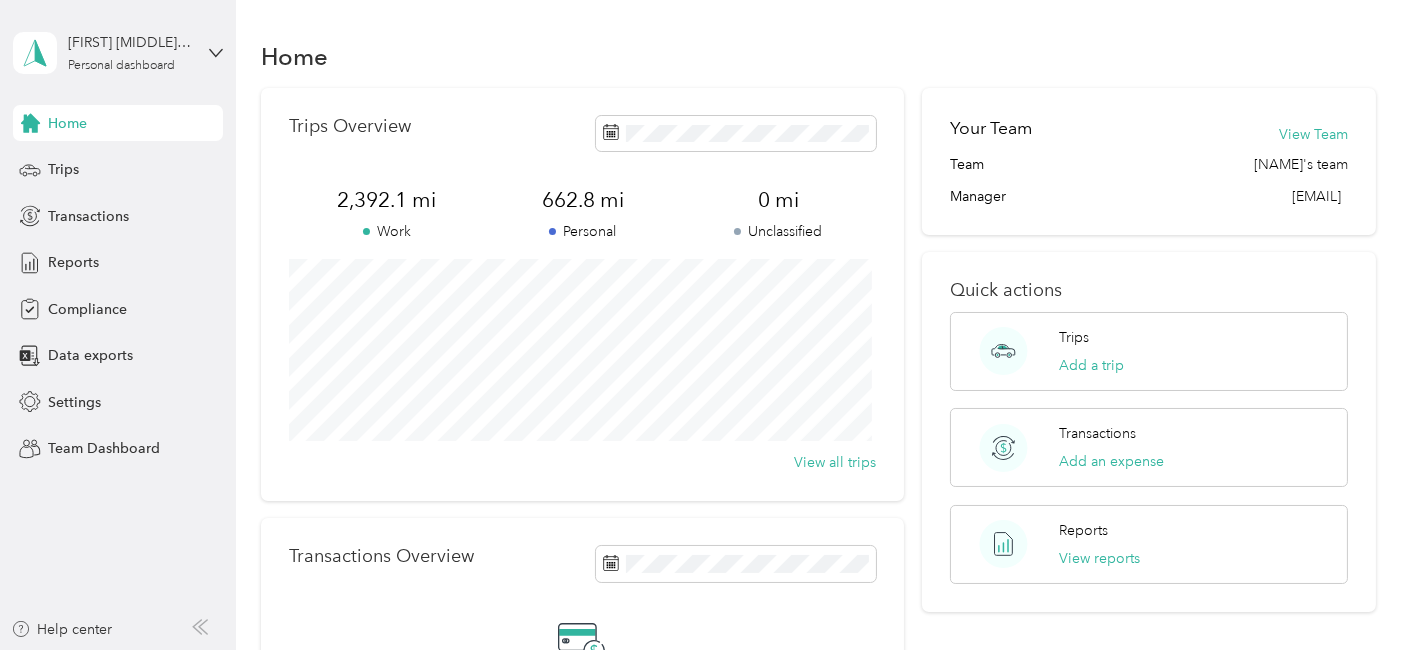 click on "Team dashboard" at bounding box center (84, 163) 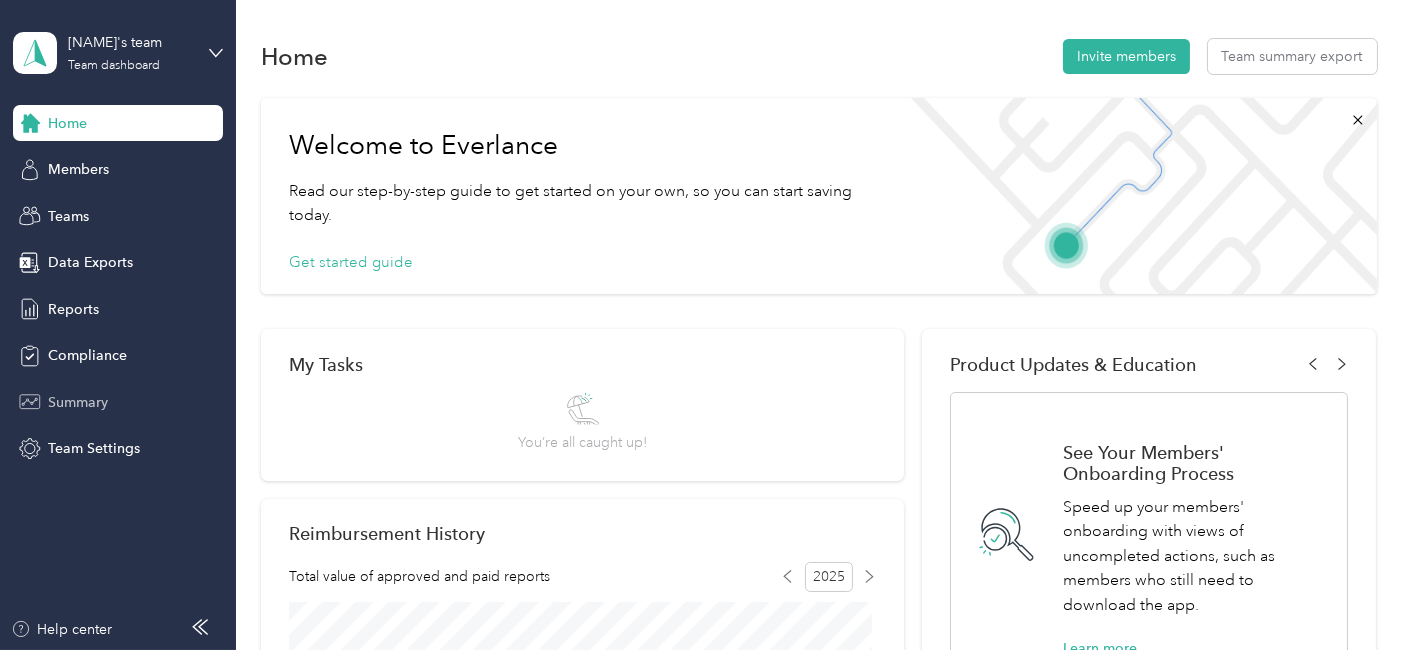 click on "Summary" at bounding box center [78, 402] 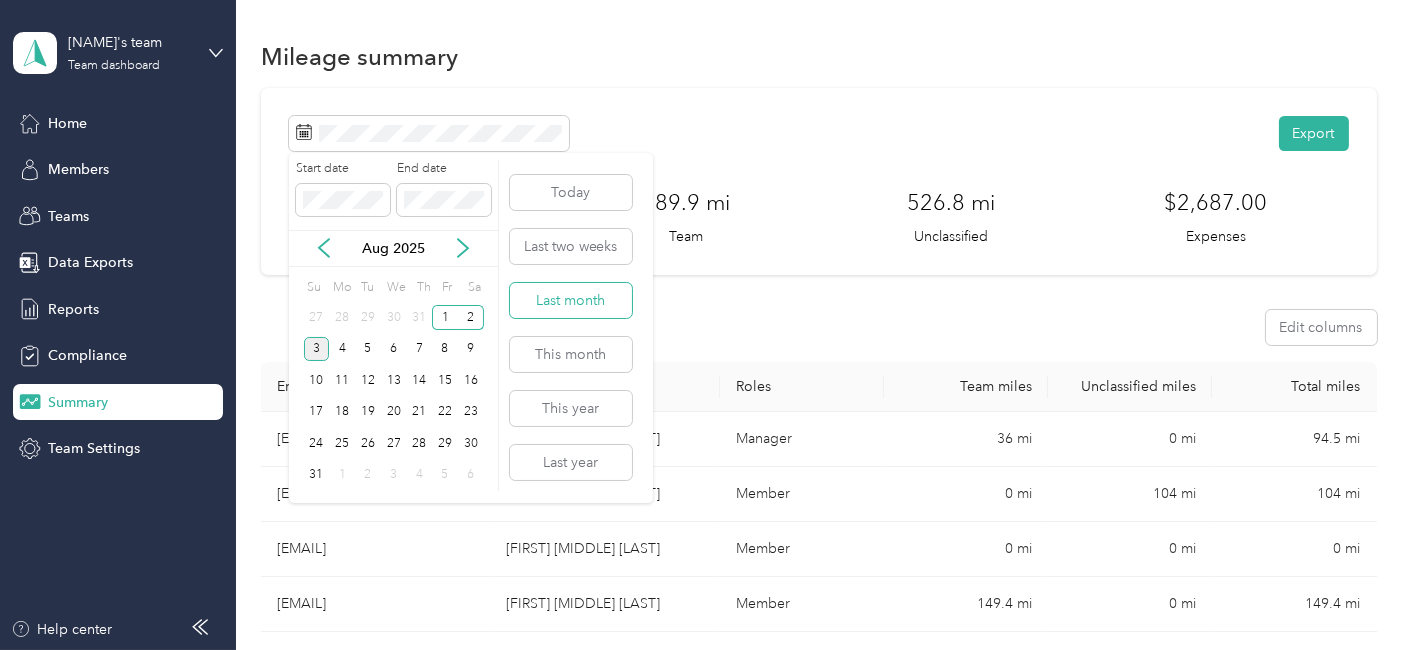 click on "Last month" at bounding box center (571, 300) 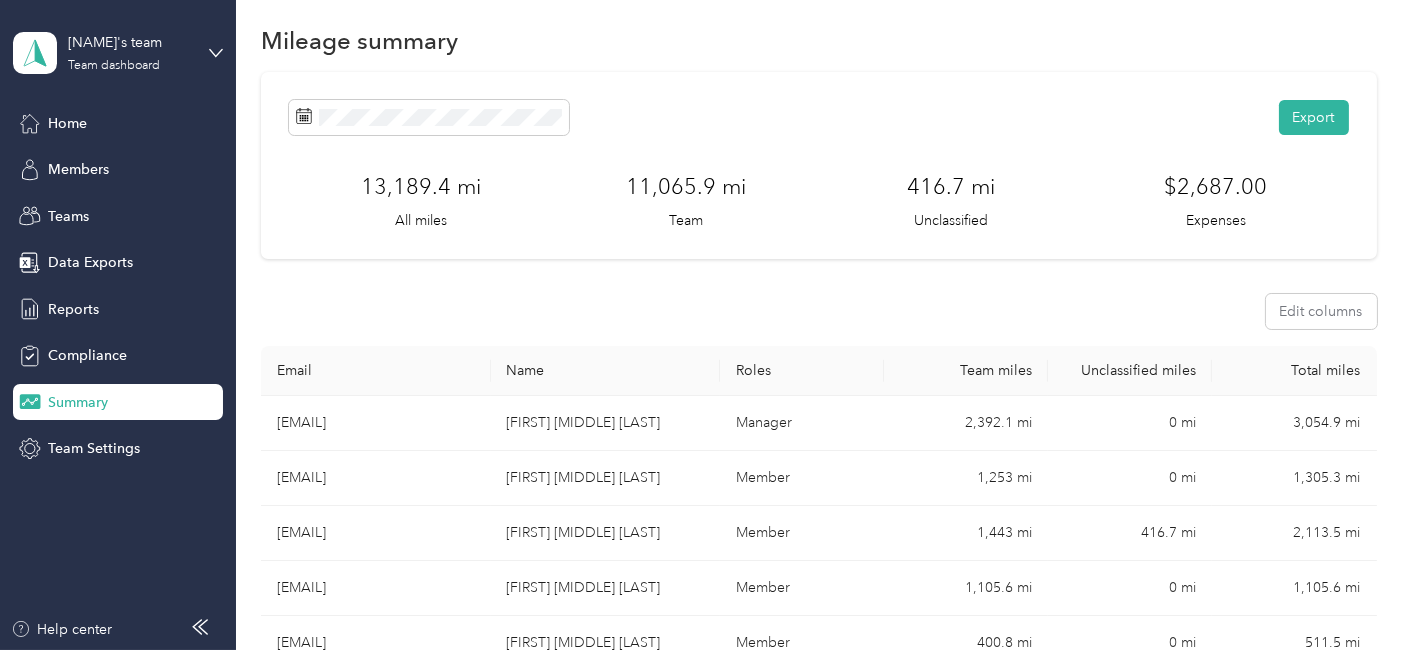 scroll, scrollTop: 0, scrollLeft: 0, axis: both 